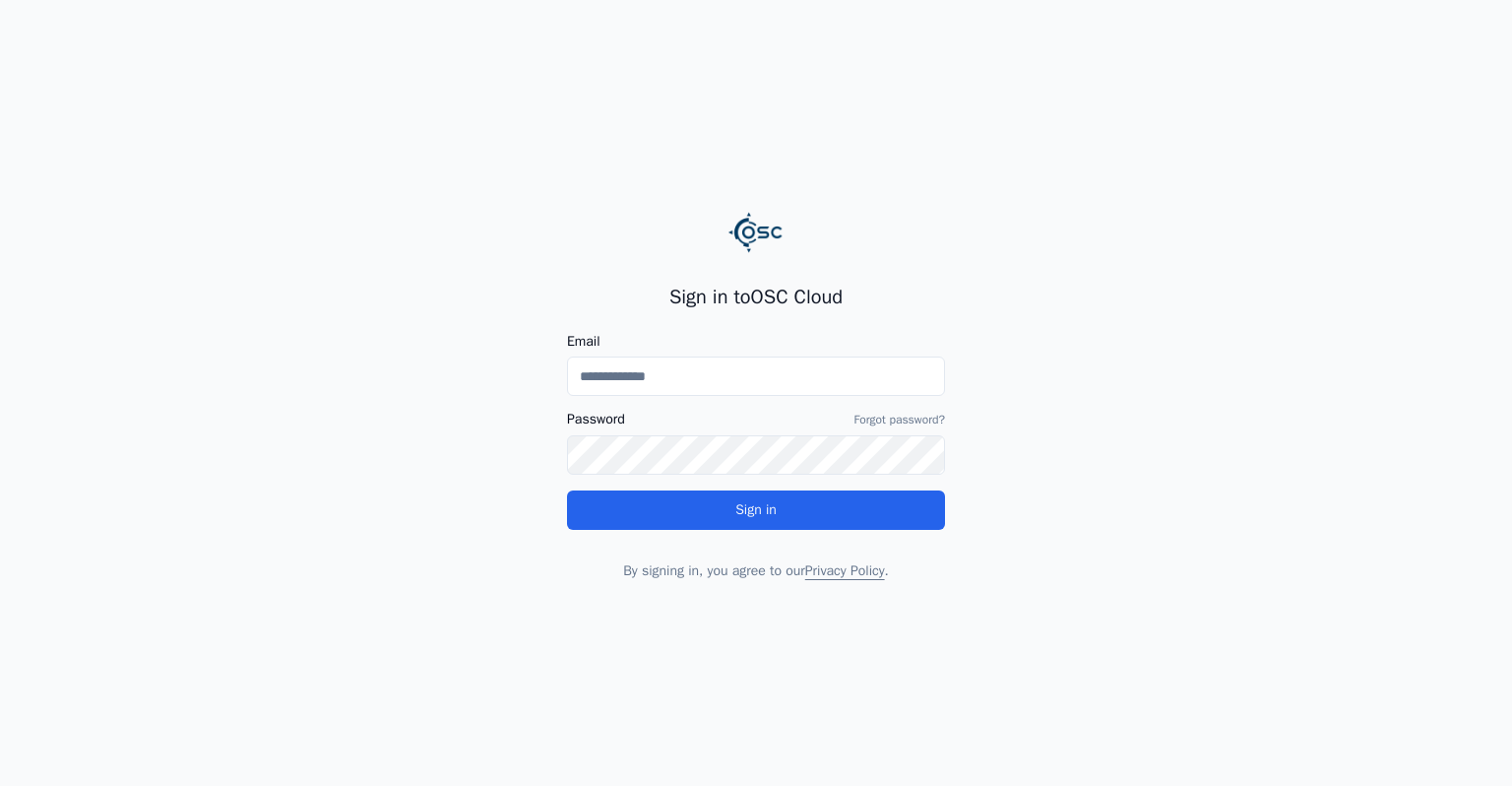 scroll, scrollTop: 0, scrollLeft: 0, axis: both 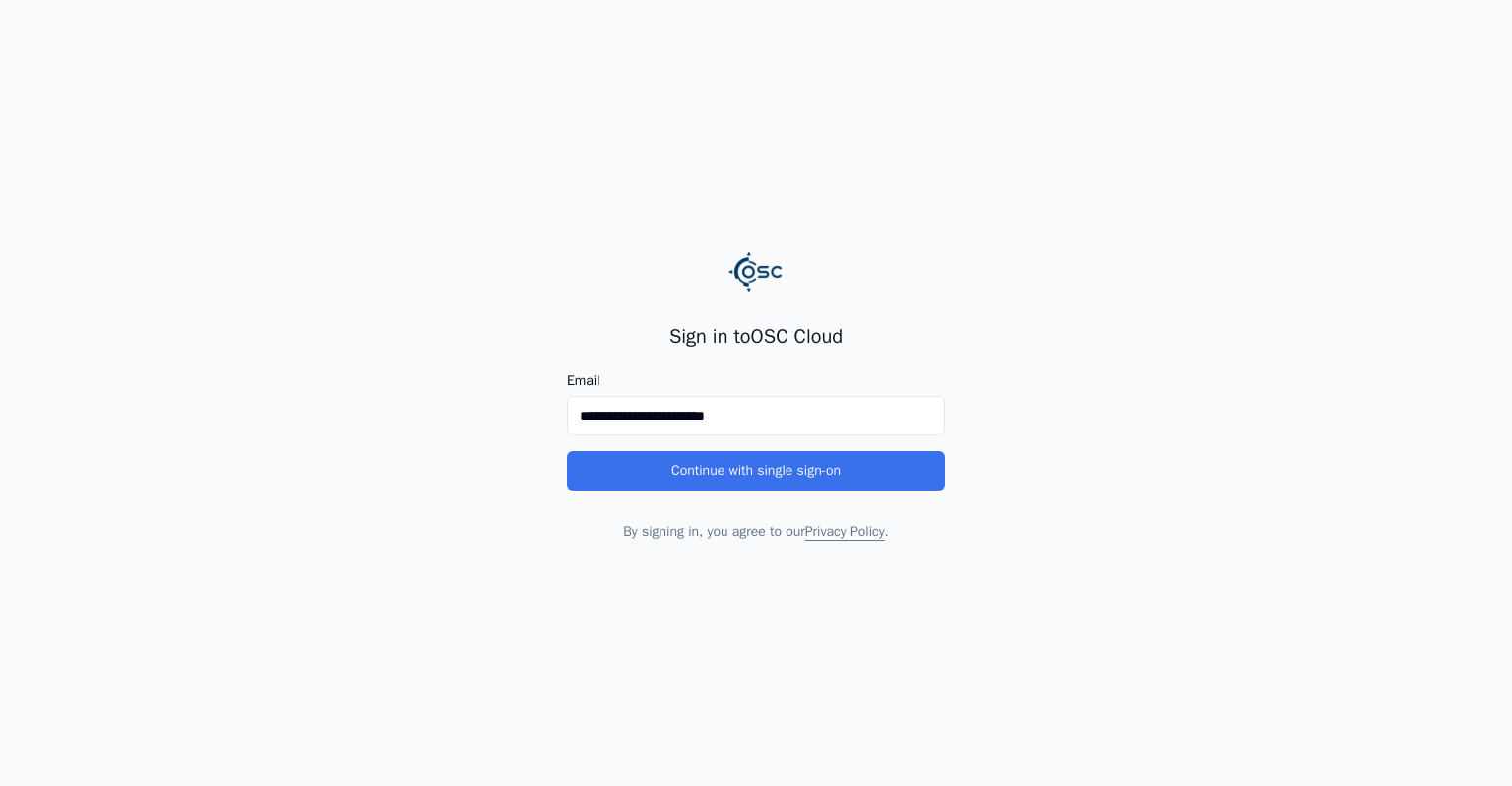 type on "**********" 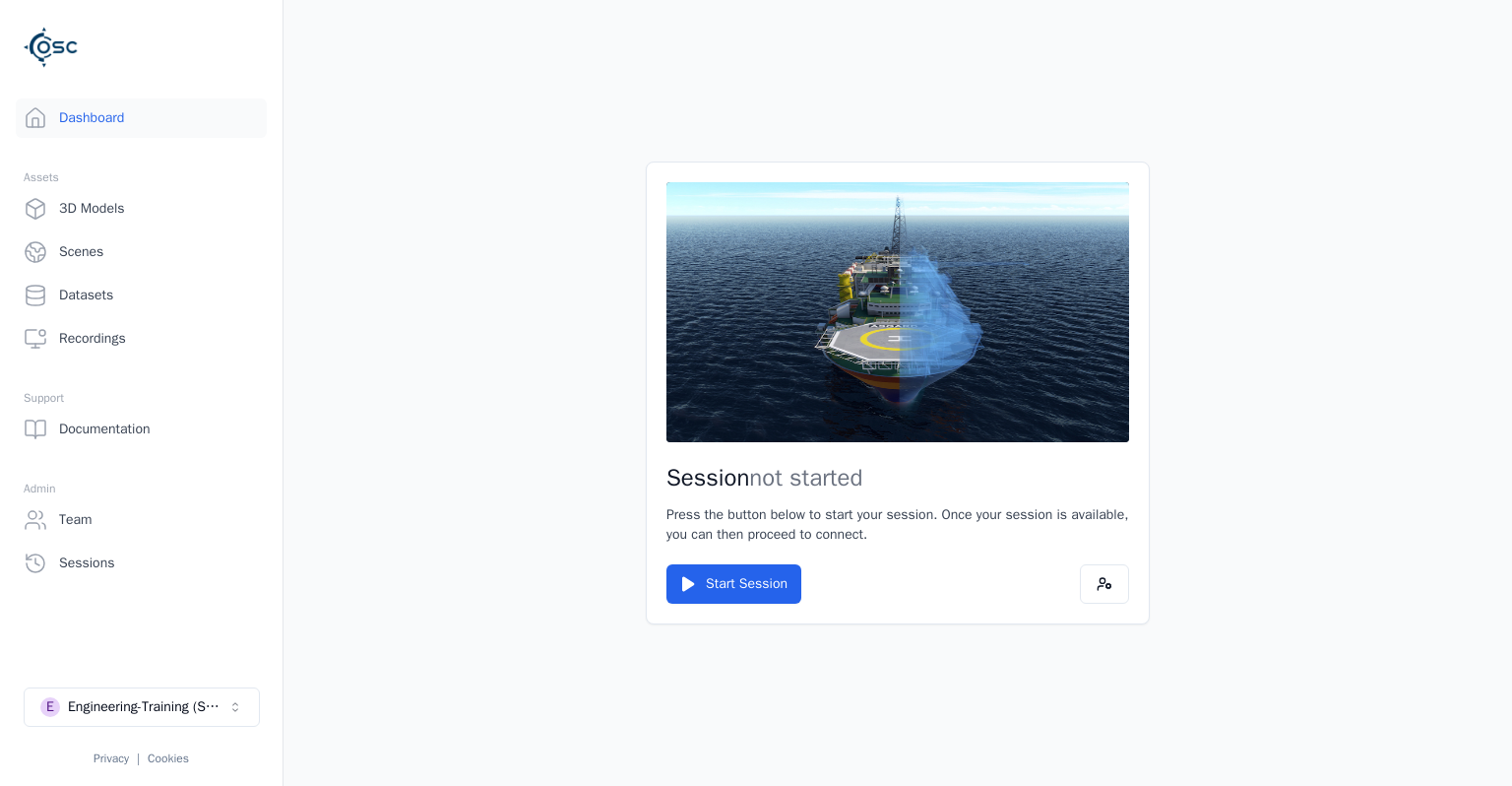 scroll, scrollTop: 0, scrollLeft: 0, axis: both 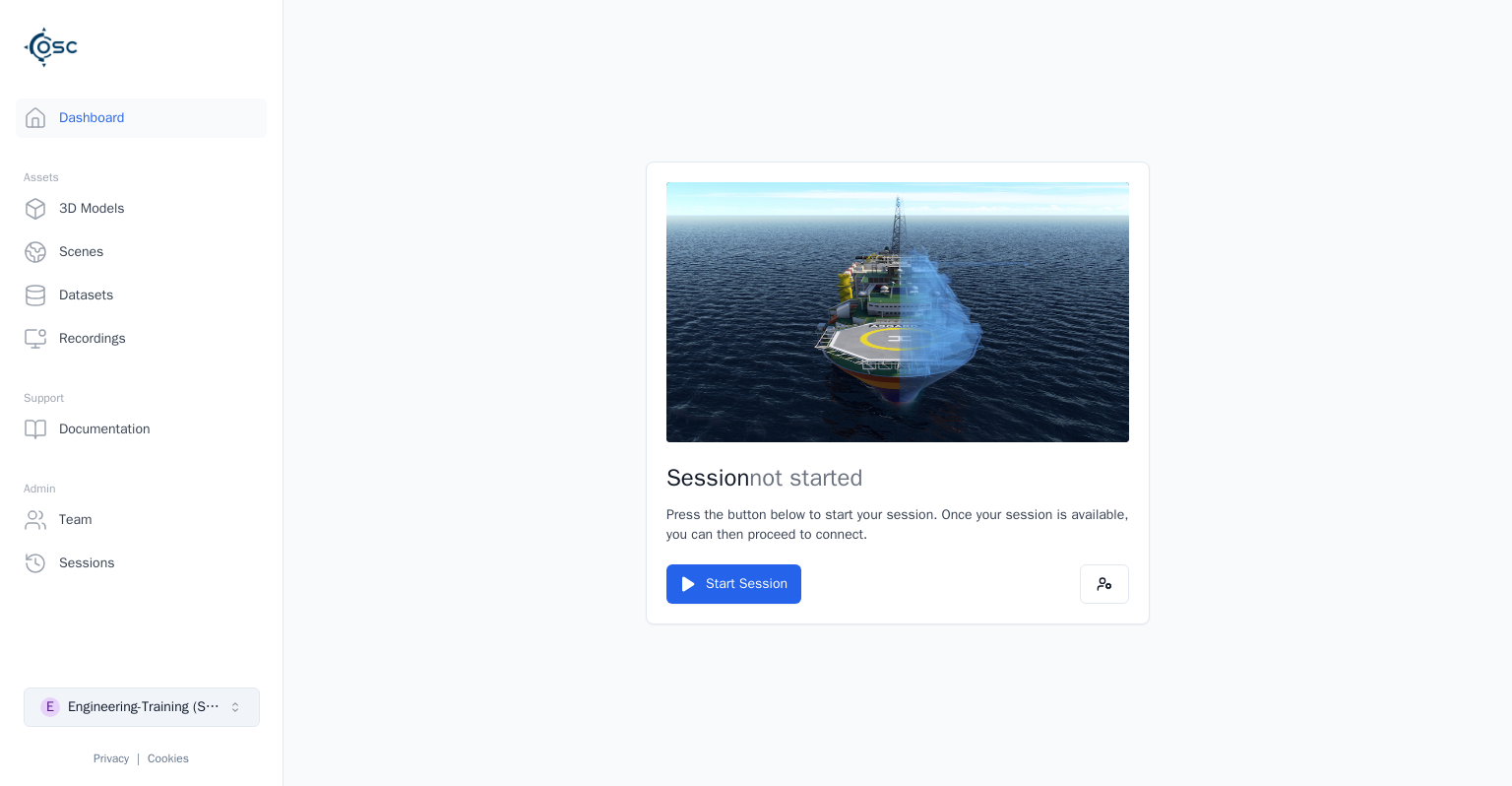 click on "E Engineering-Training (SSO Staging)" at bounding box center (142, 707) 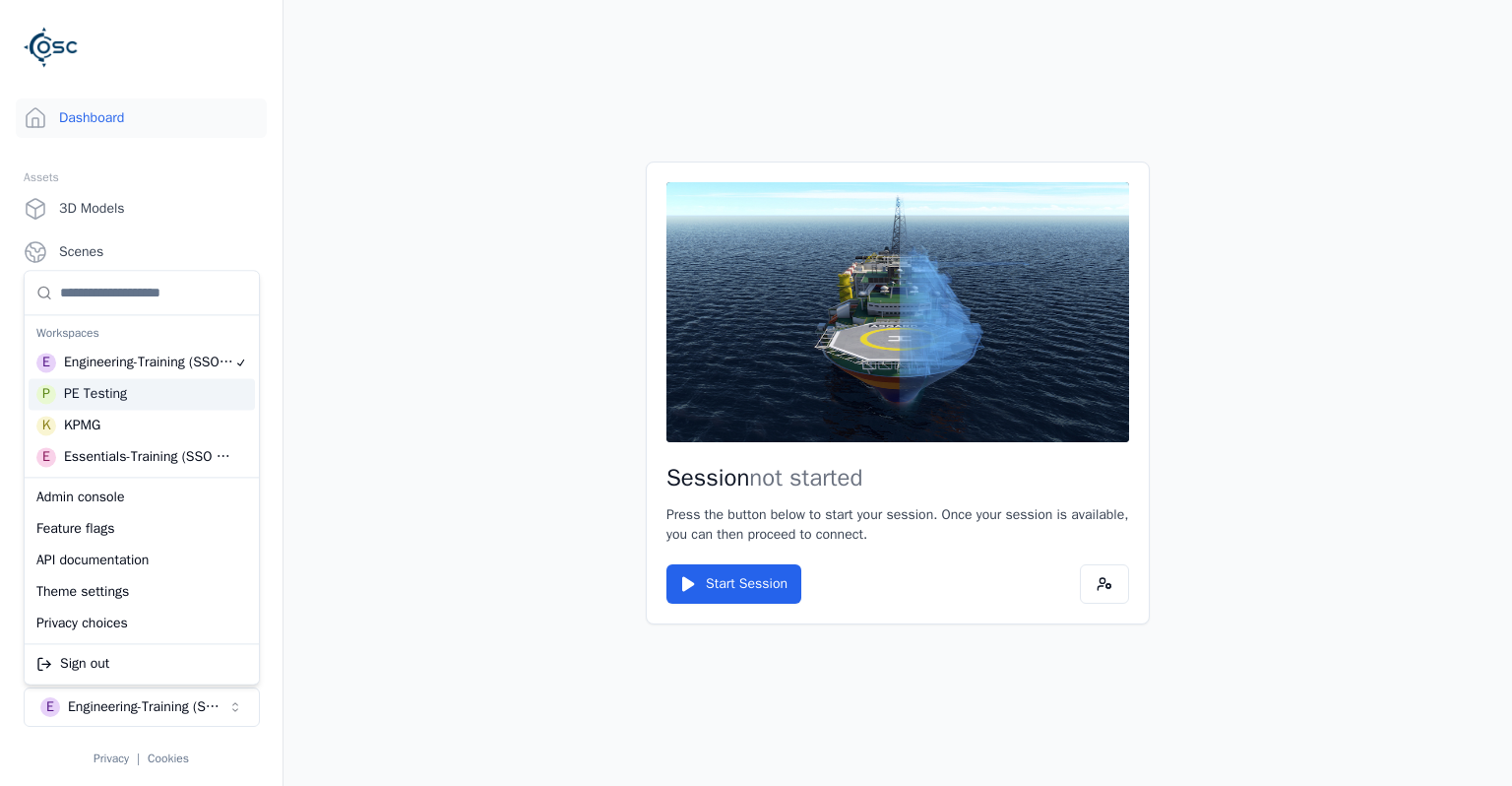 click on "P PE Testing" at bounding box center [142, 394] 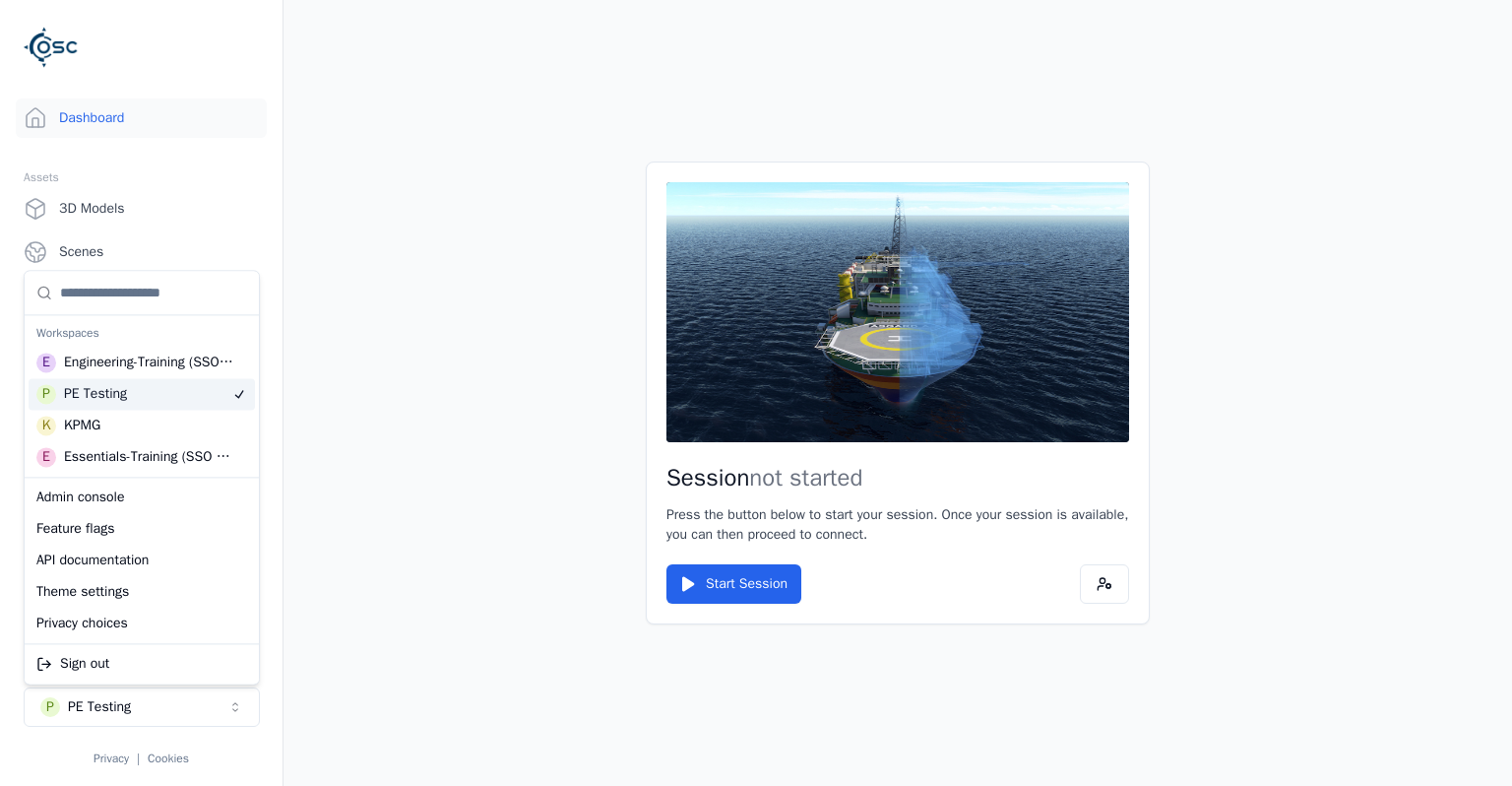 click on "Session  not started Press the button below to start your session. Once your session is available, you can then proceed to connect. Start Session" at bounding box center (898, 393) 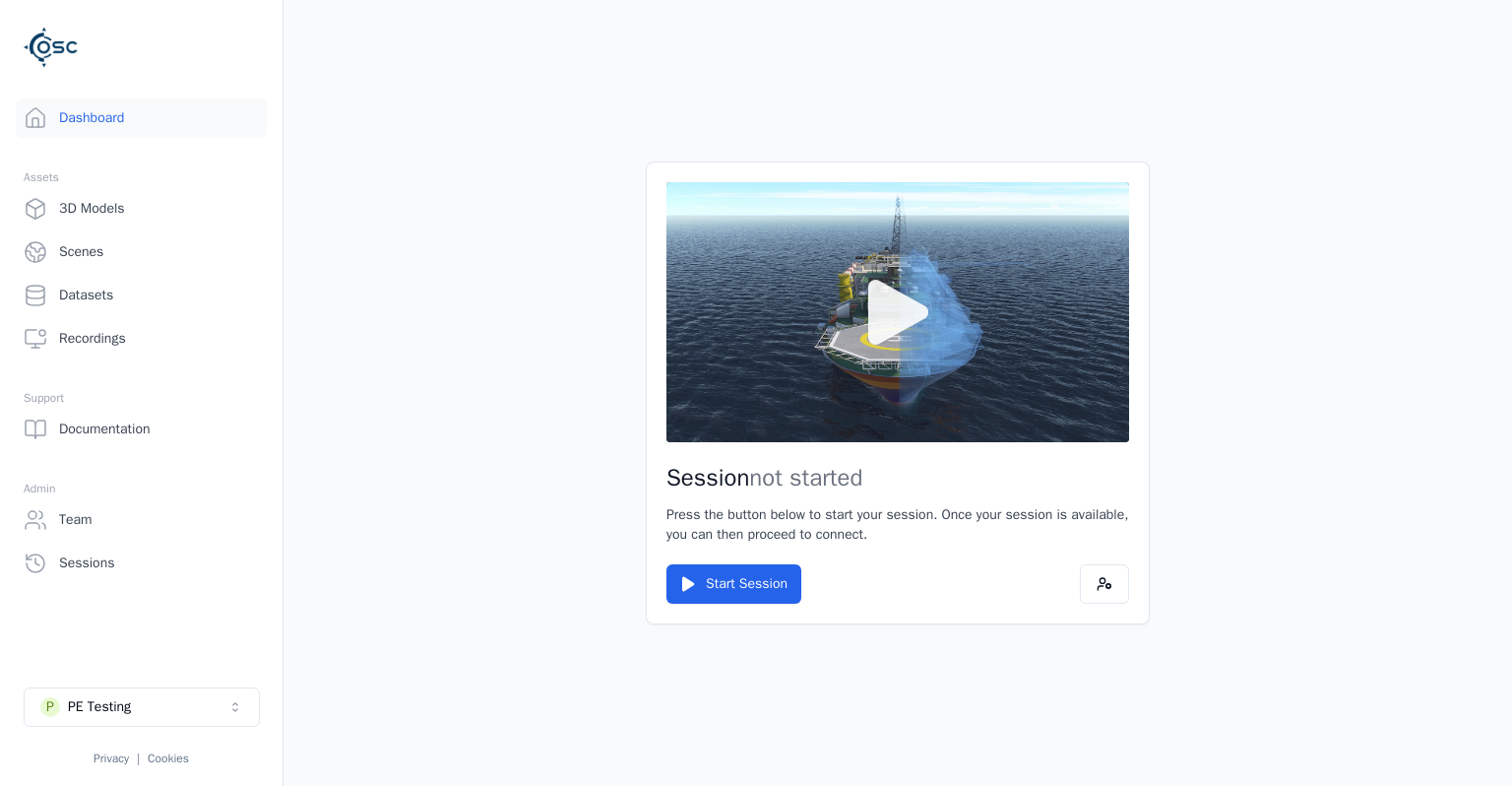 click at bounding box center [898, 312] 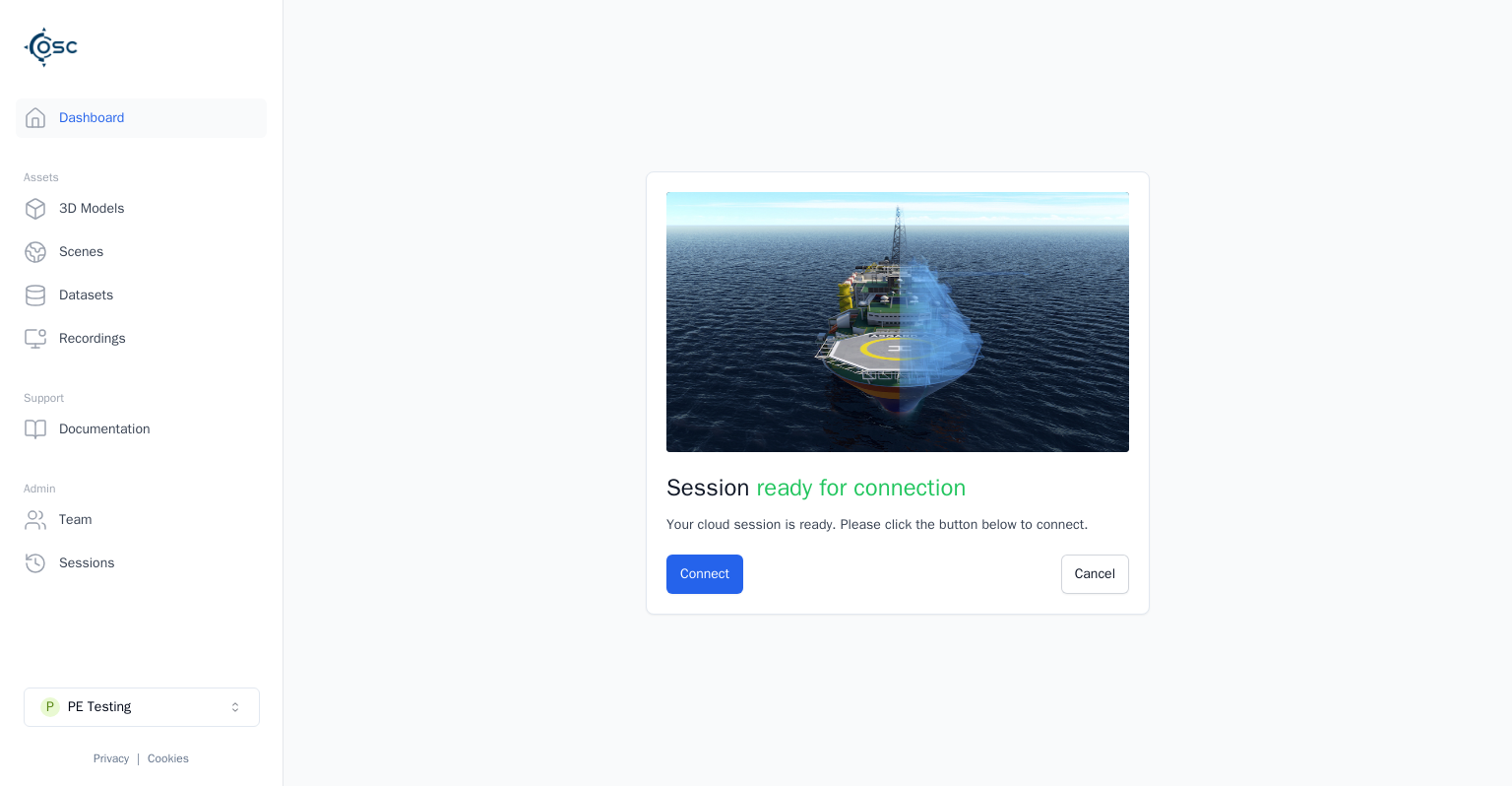 click at bounding box center [898, 322] 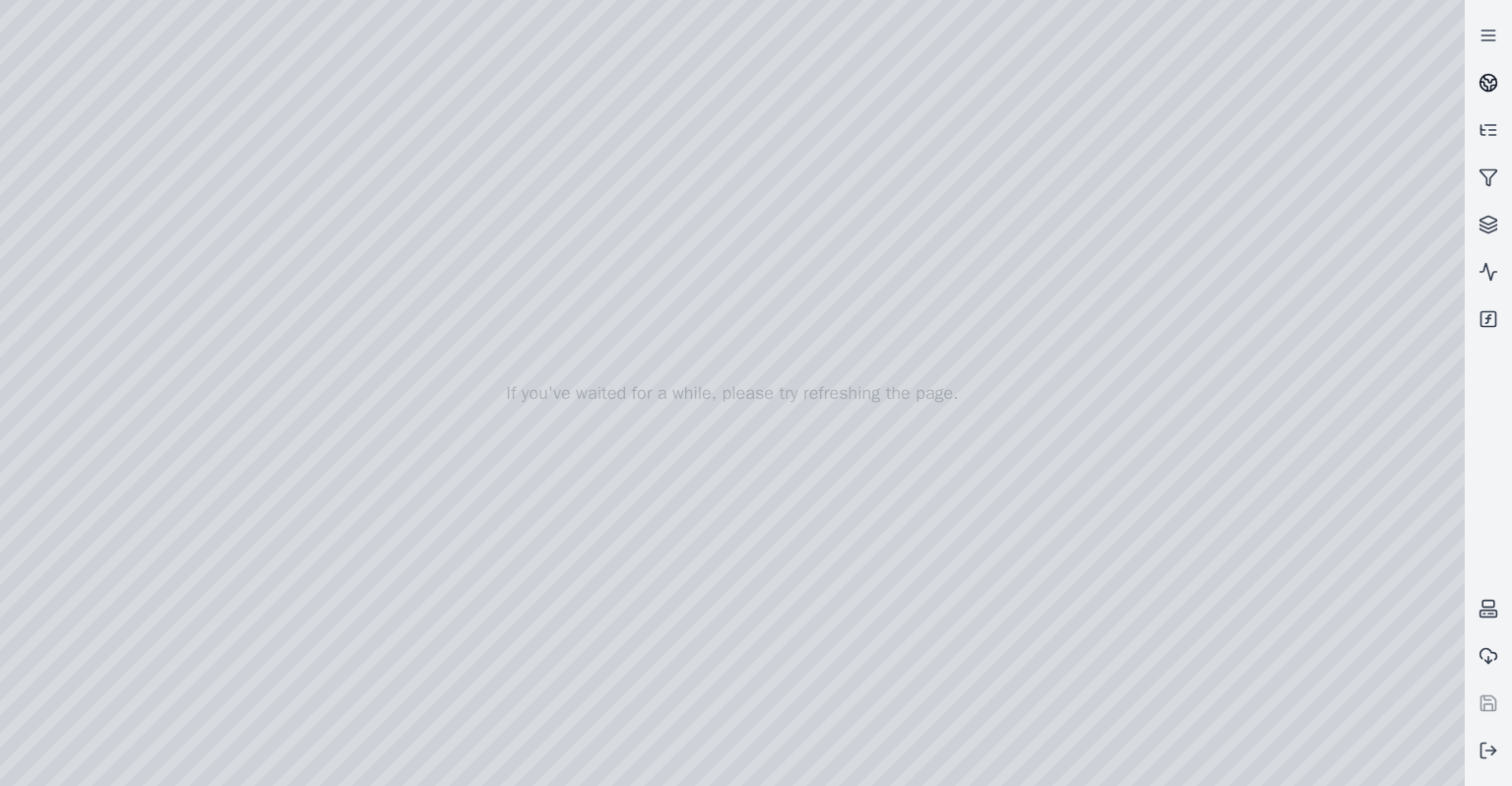 click at bounding box center [1488, 83] 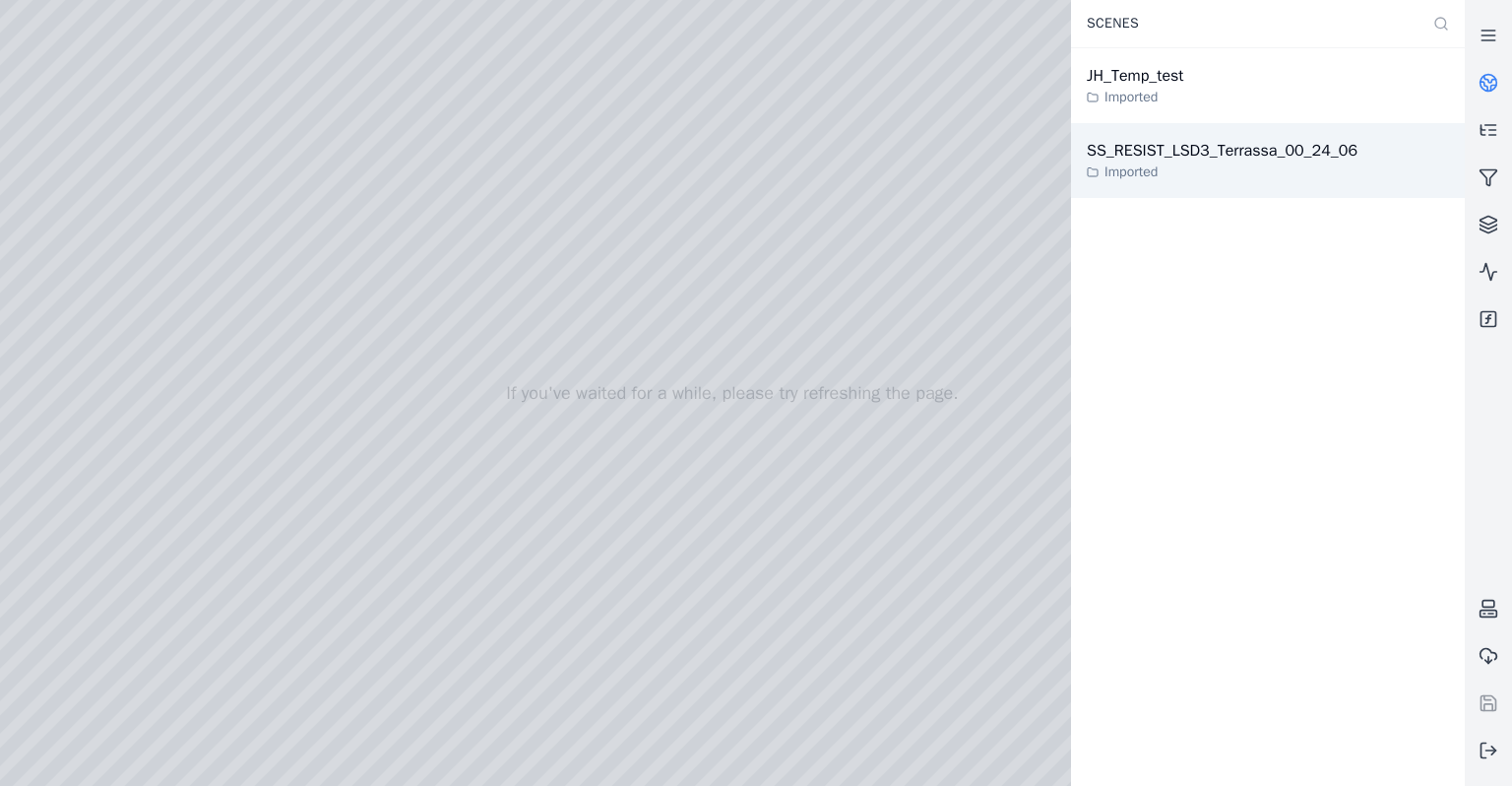click on "Imported" at bounding box center (1222, 172) 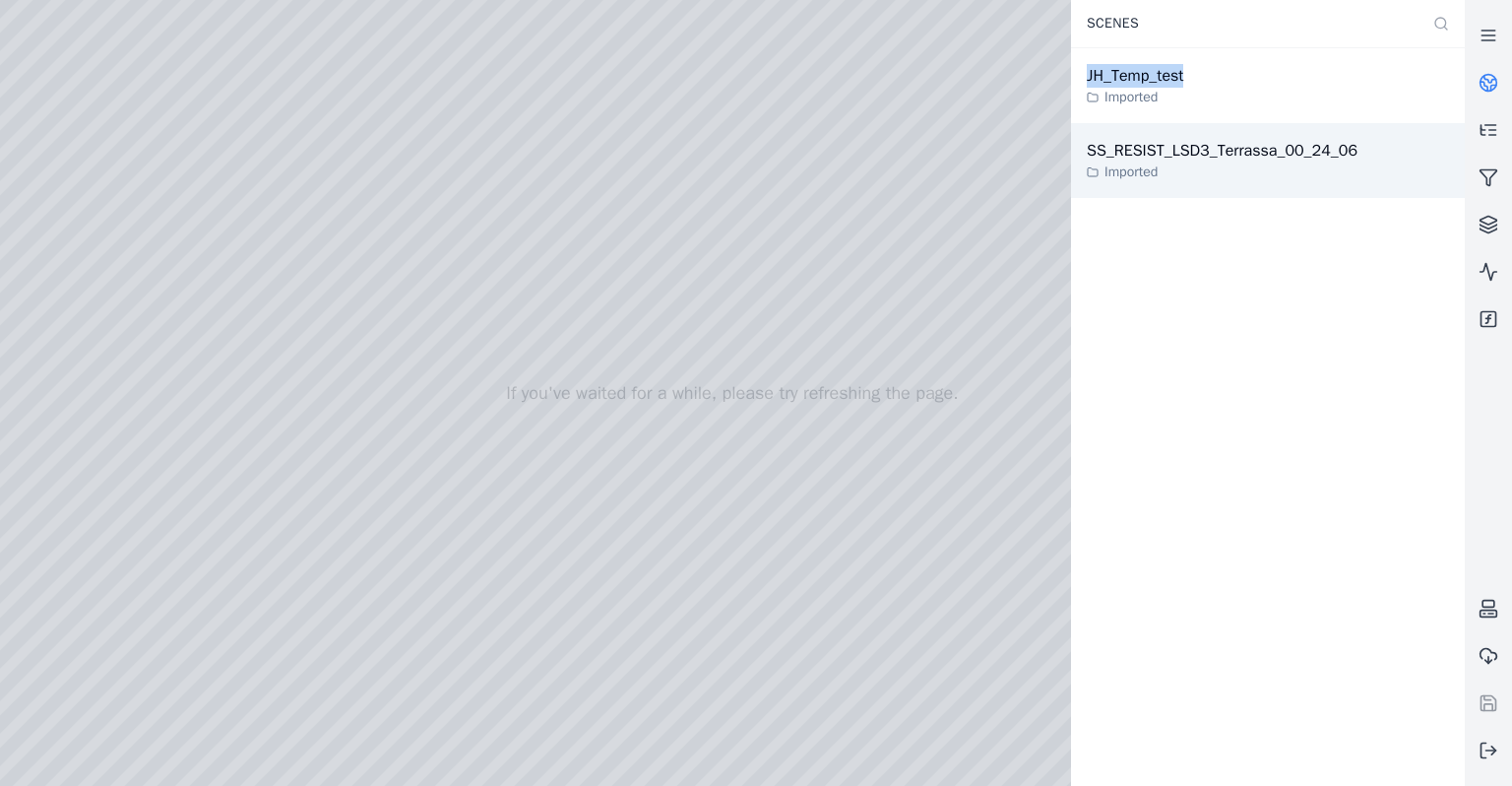 click on "JH_Temp_test Imported" at bounding box center [1268, 86] 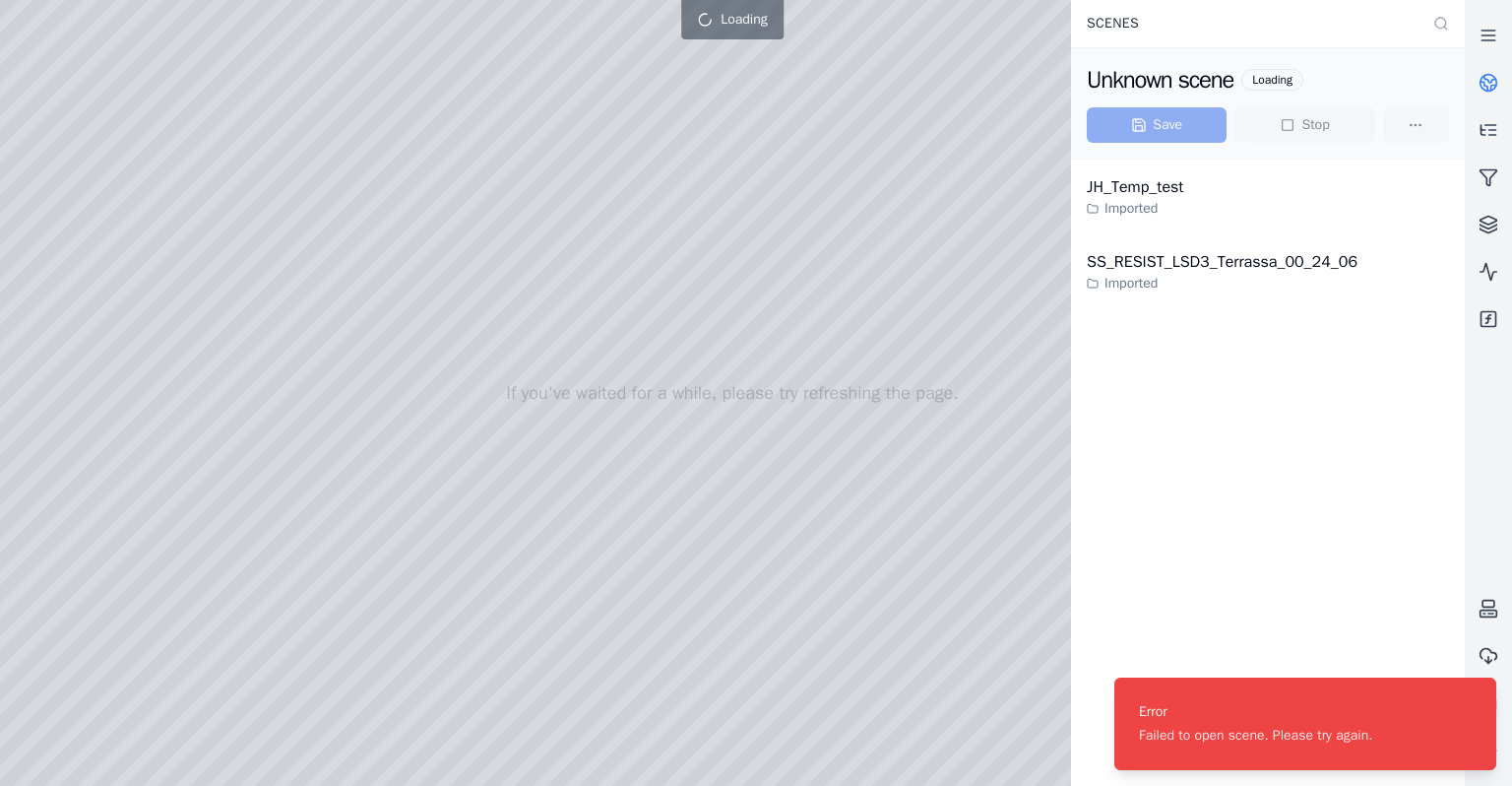 click on "JH_Temp_test Imported SS_RESIST_LSD3_[CITY]_00_24_06 Imported" at bounding box center (1268, 472) 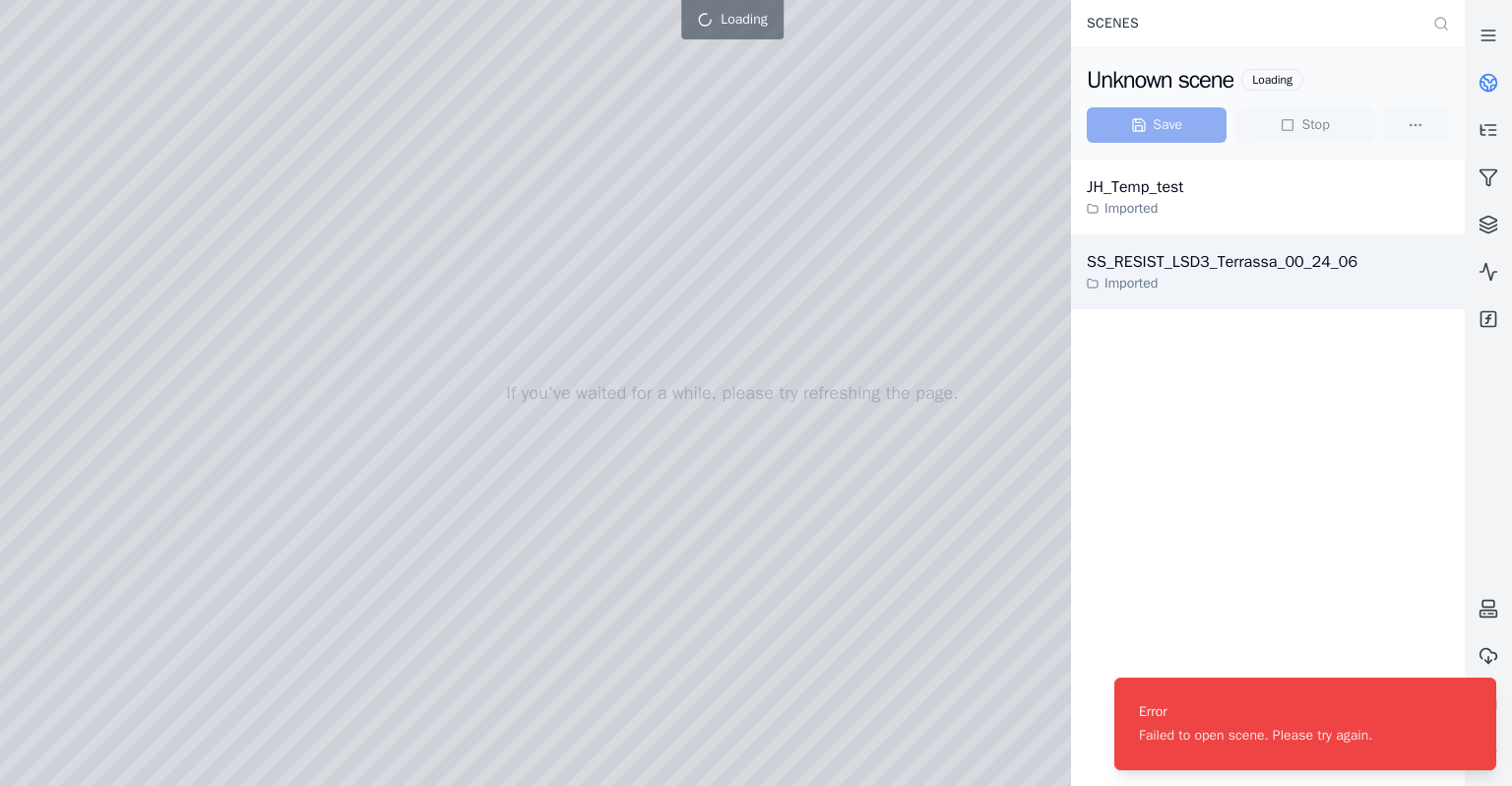 click on "Imported" at bounding box center [1222, 284] 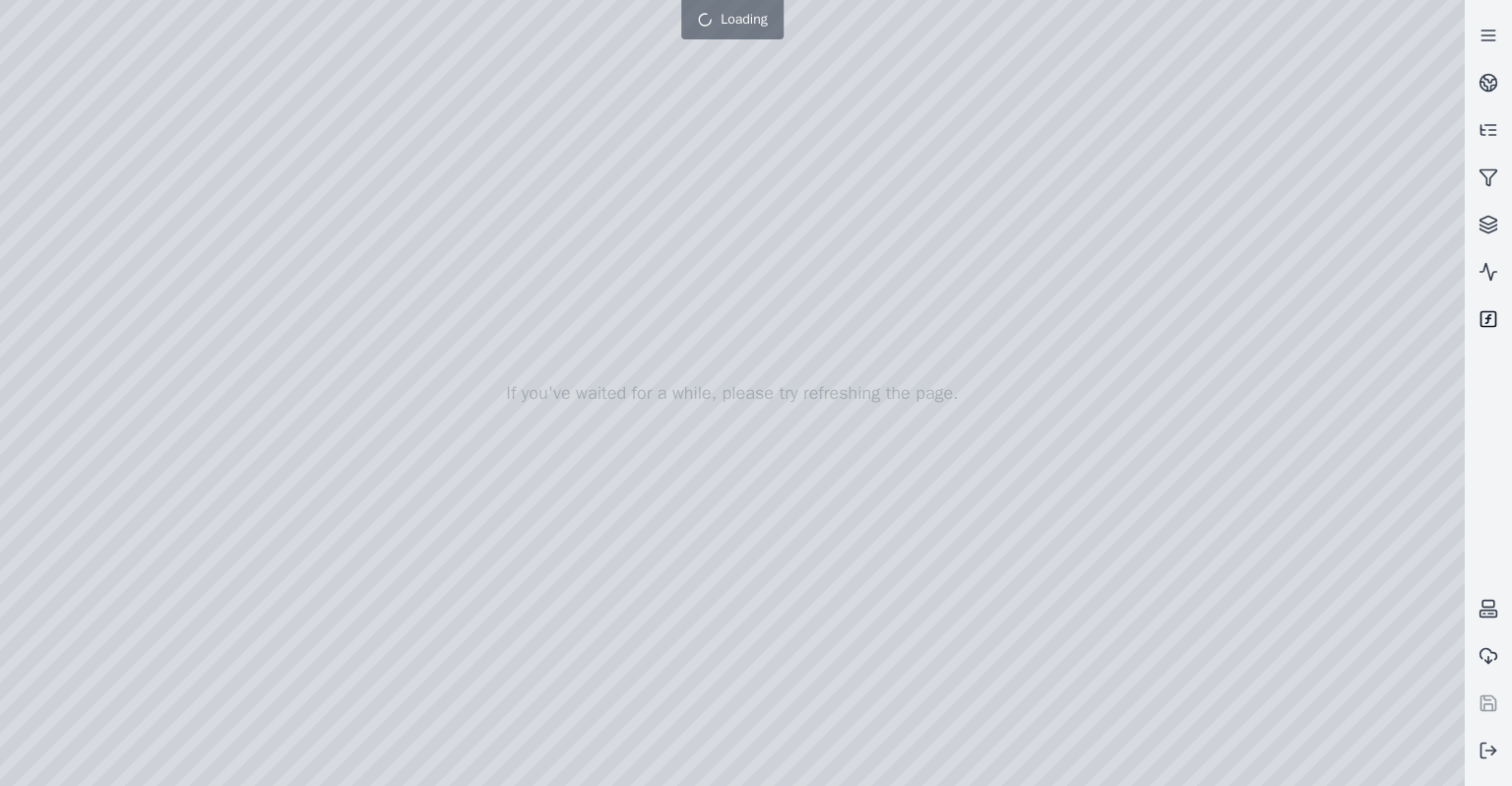 click at bounding box center [1488, 319] 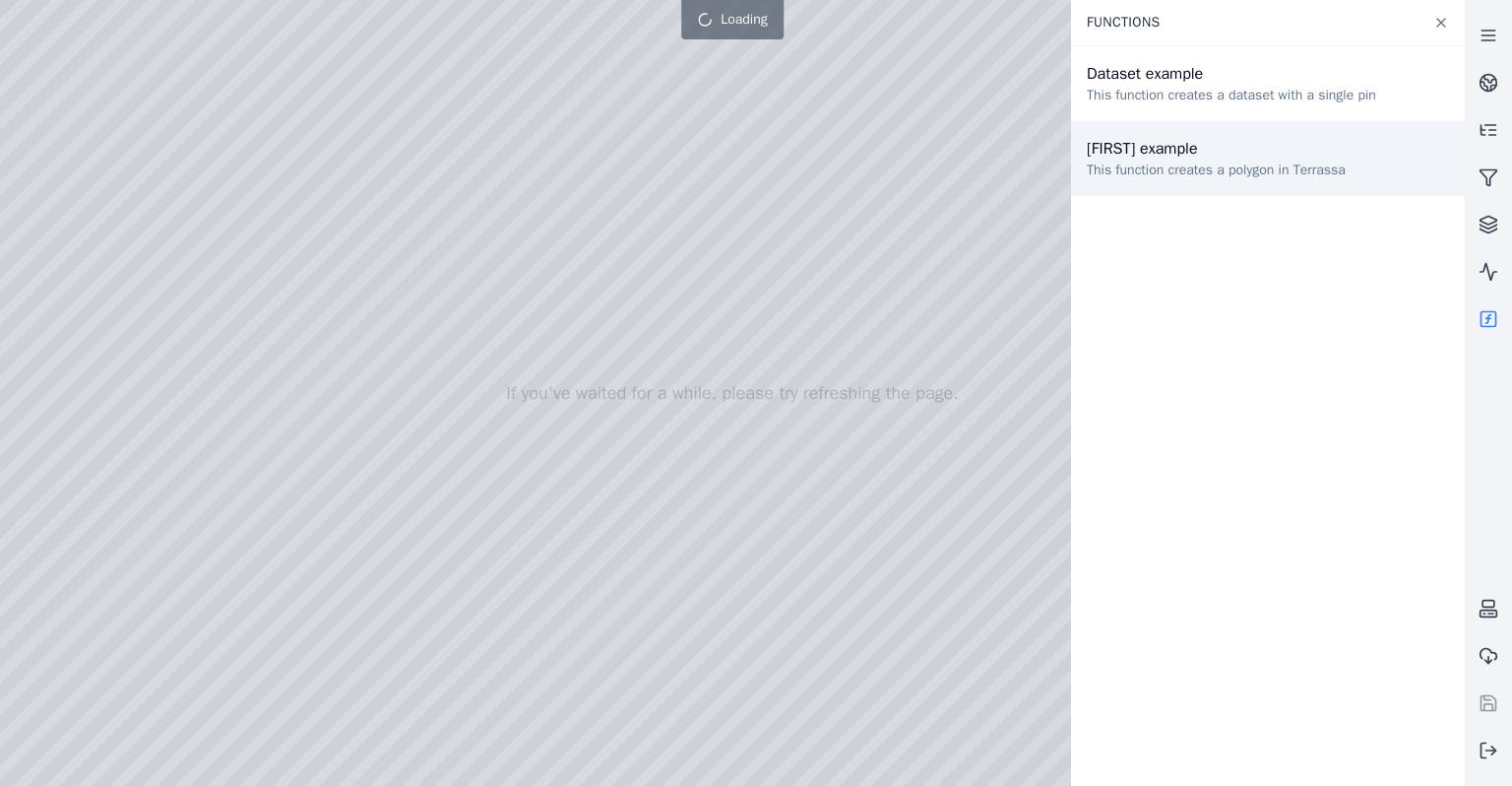click on "This function creates a polygon in Terrassa" at bounding box center (1216, 170) 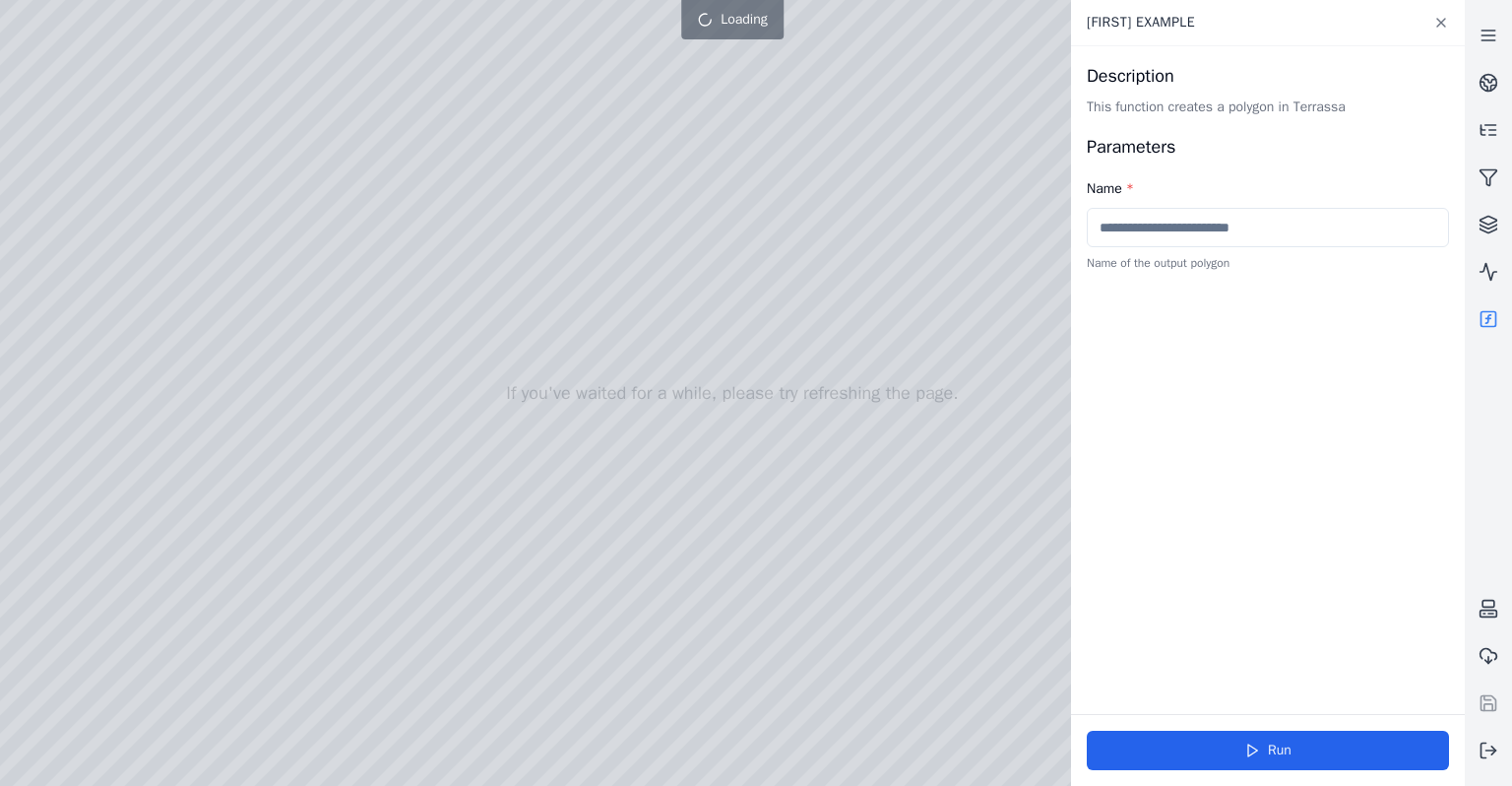 click at bounding box center [1268, 228] 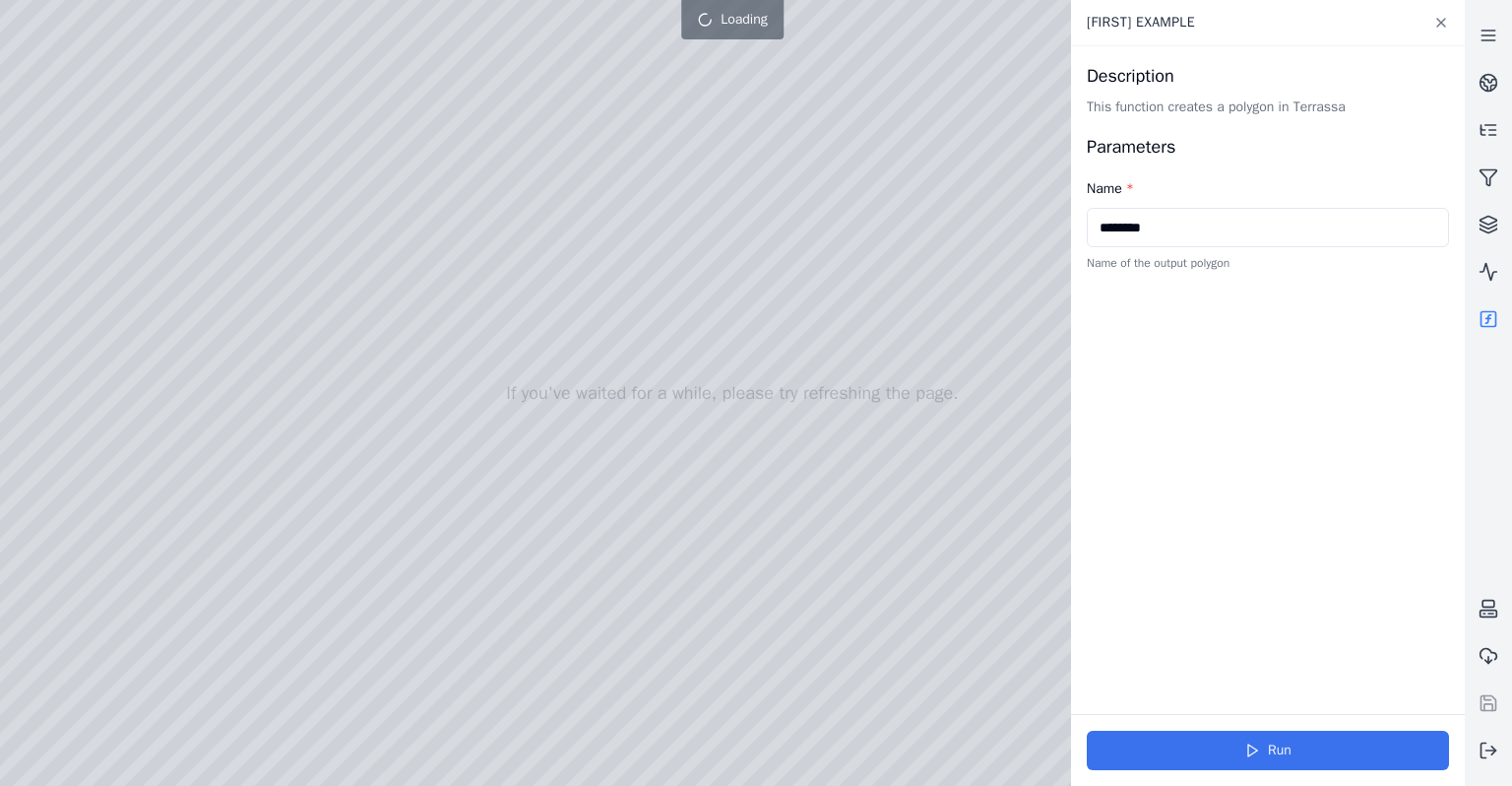 type on "********" 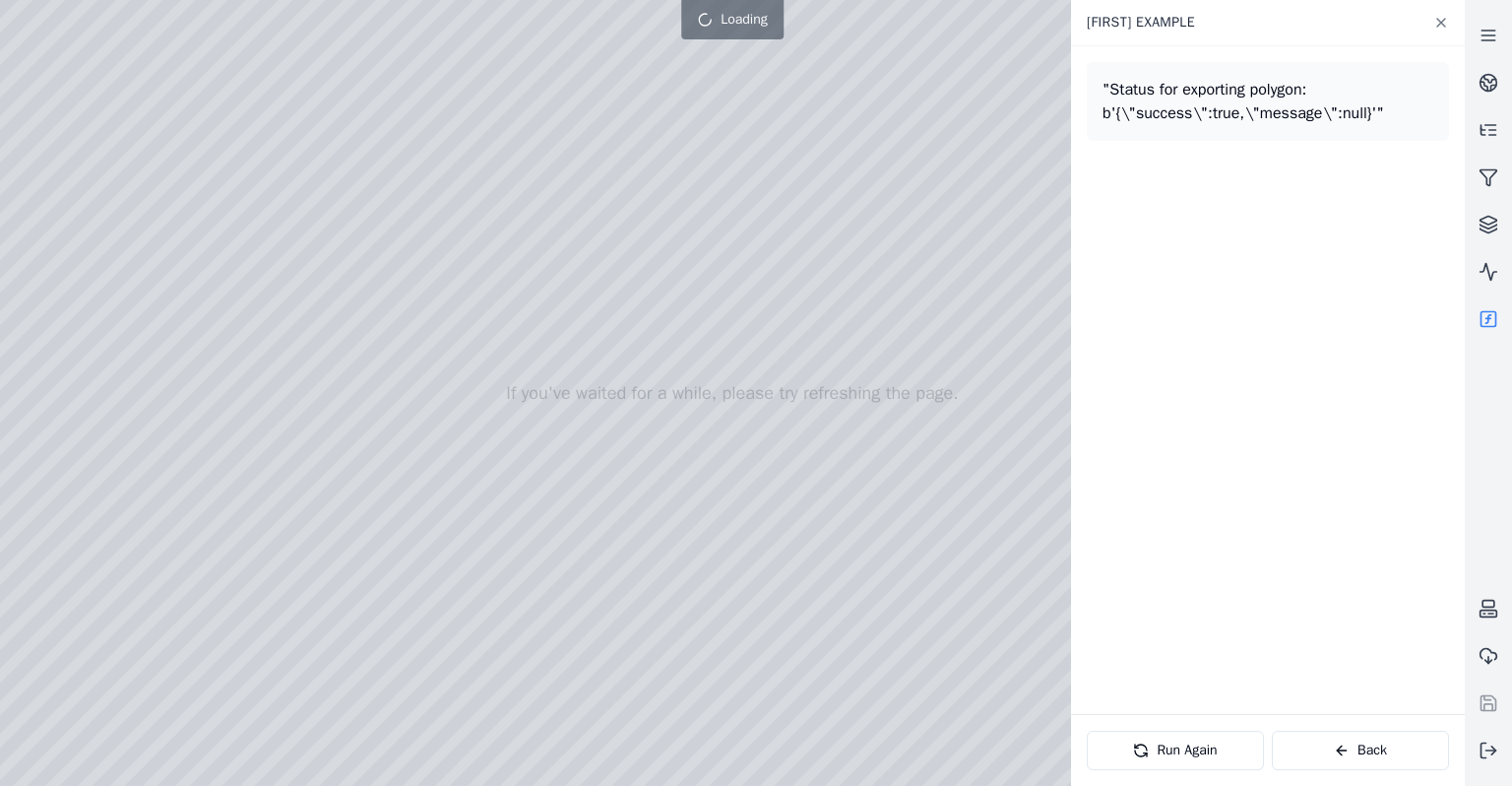 drag, startPoint x: 1352, startPoint y: 759, endPoint x: 1321, endPoint y: 785, distance: 40.459857 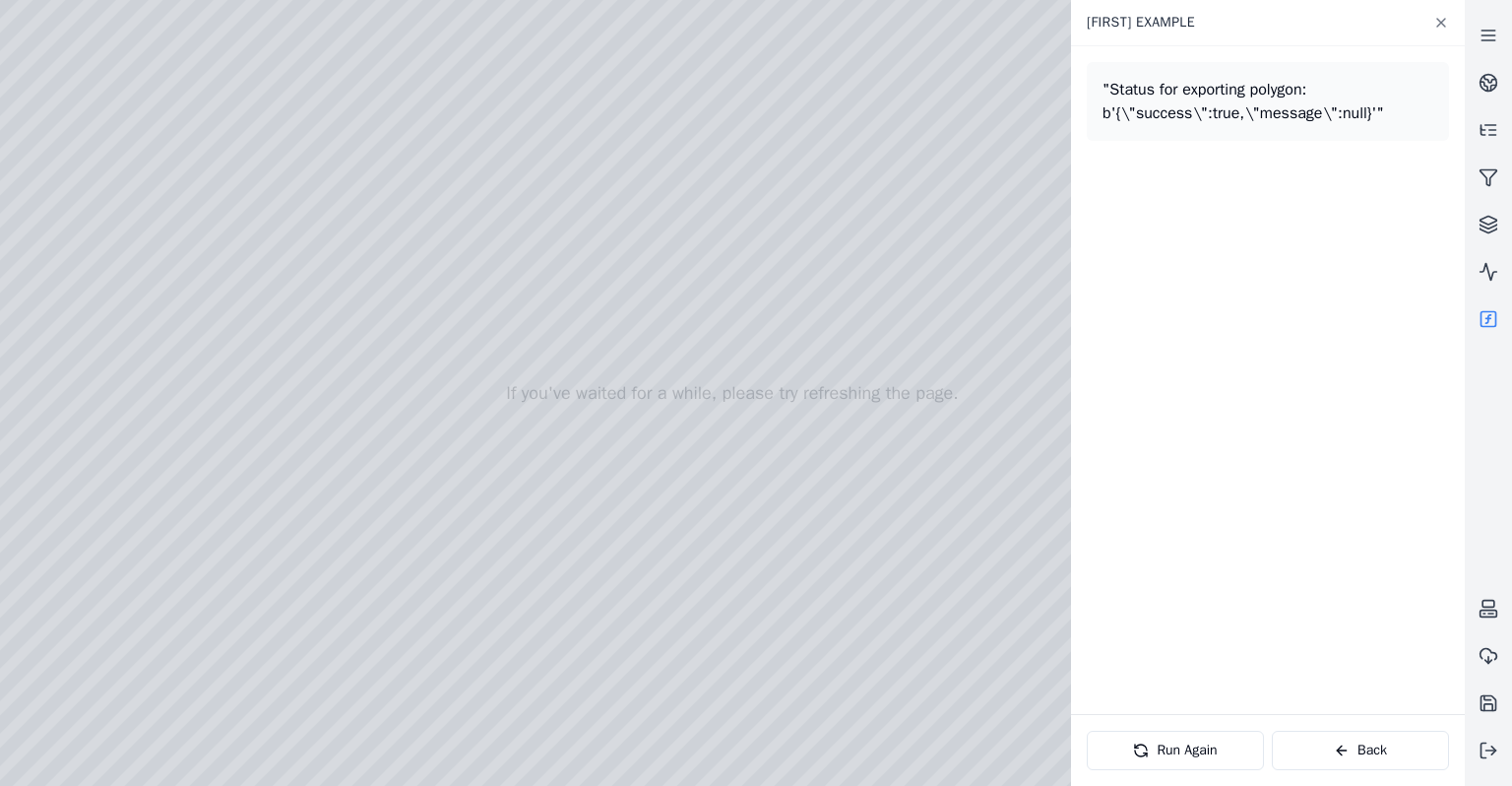 drag, startPoint x: 818, startPoint y: 266, endPoint x: 775, endPoint y: 459, distance: 197.73214 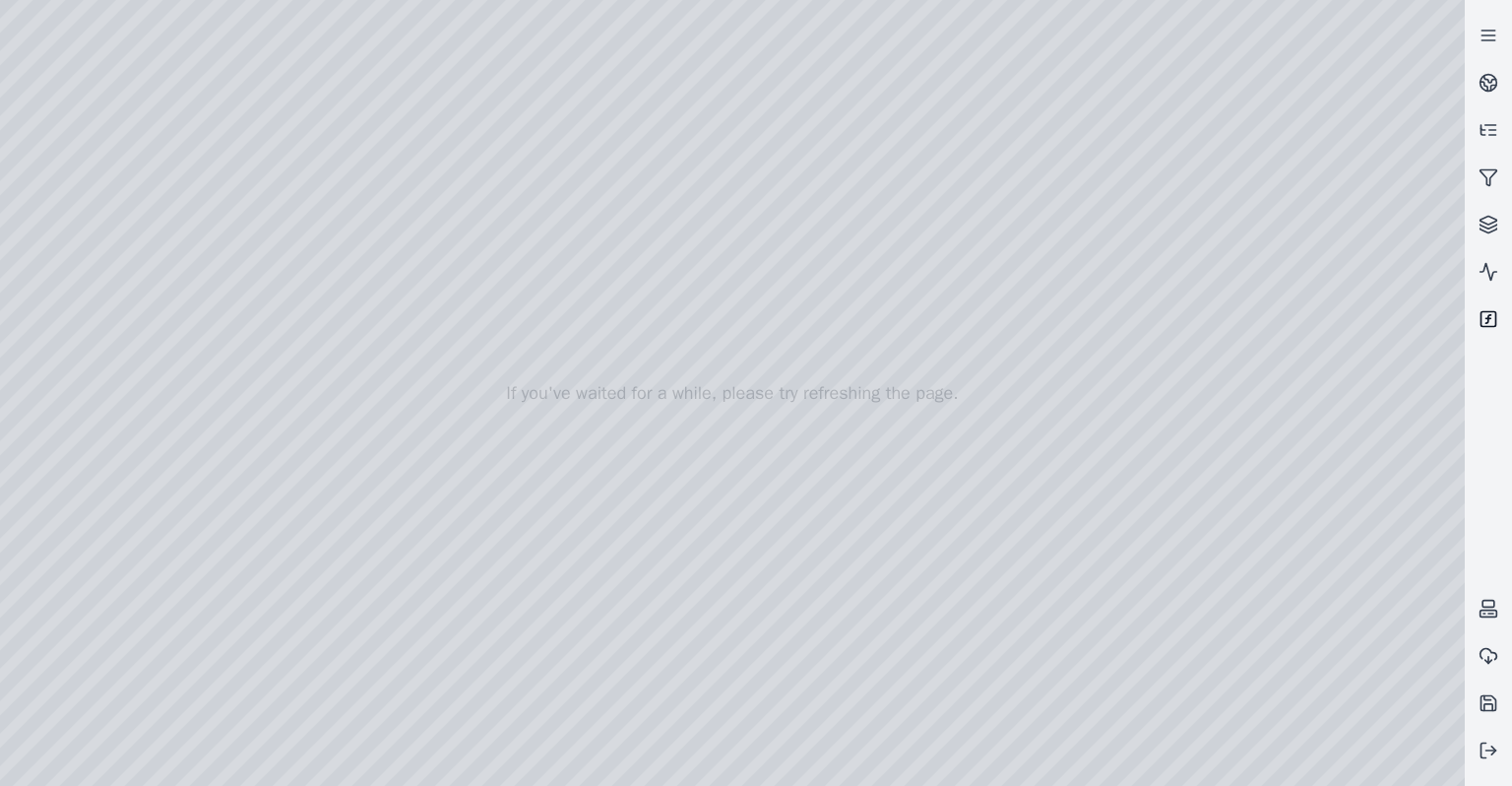 click at bounding box center (1488, 319) 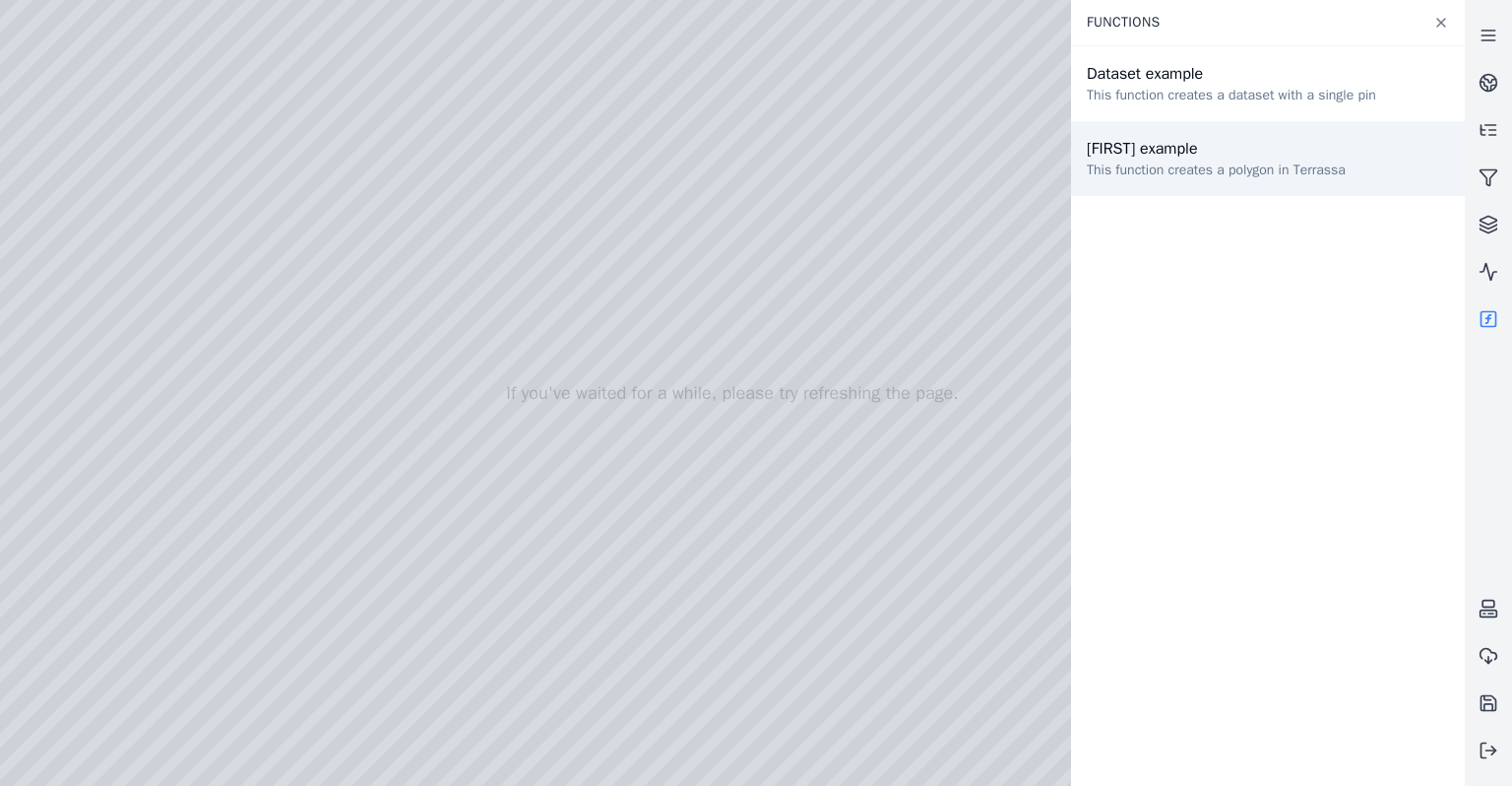 click on "This function creates a polygon in Terrassa" at bounding box center (1216, 170) 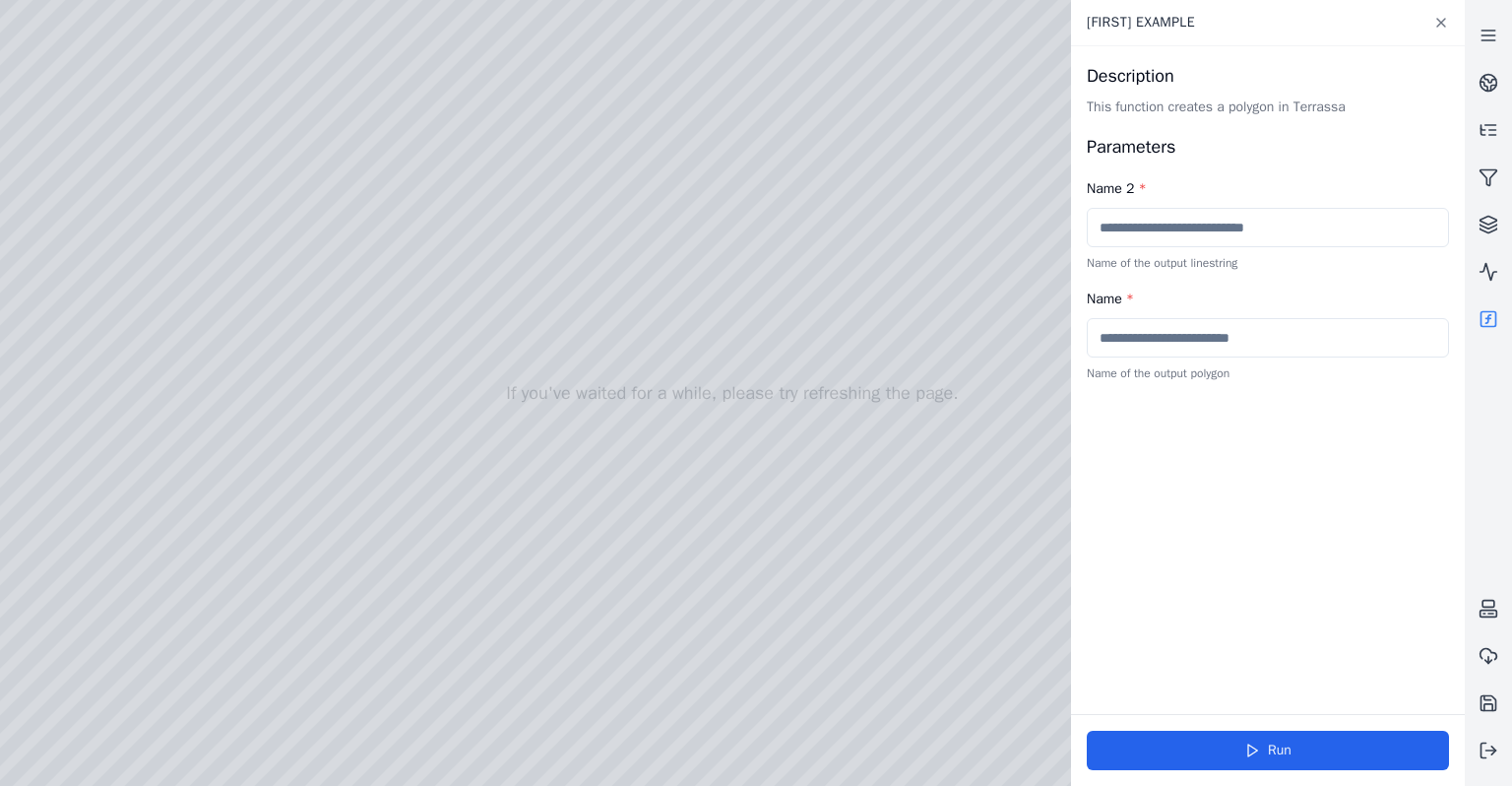 click at bounding box center (1268, 228) 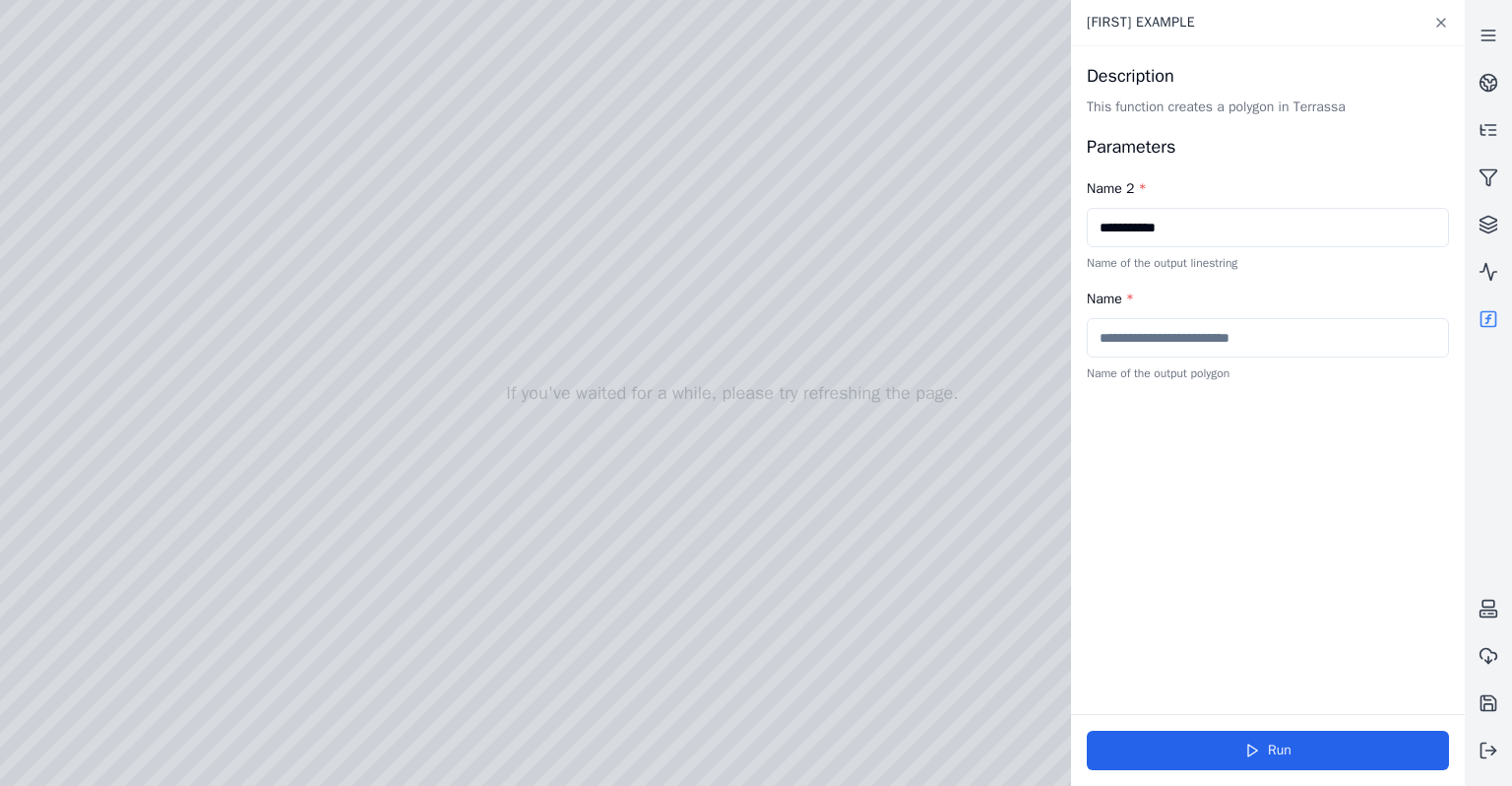 type on "**********" 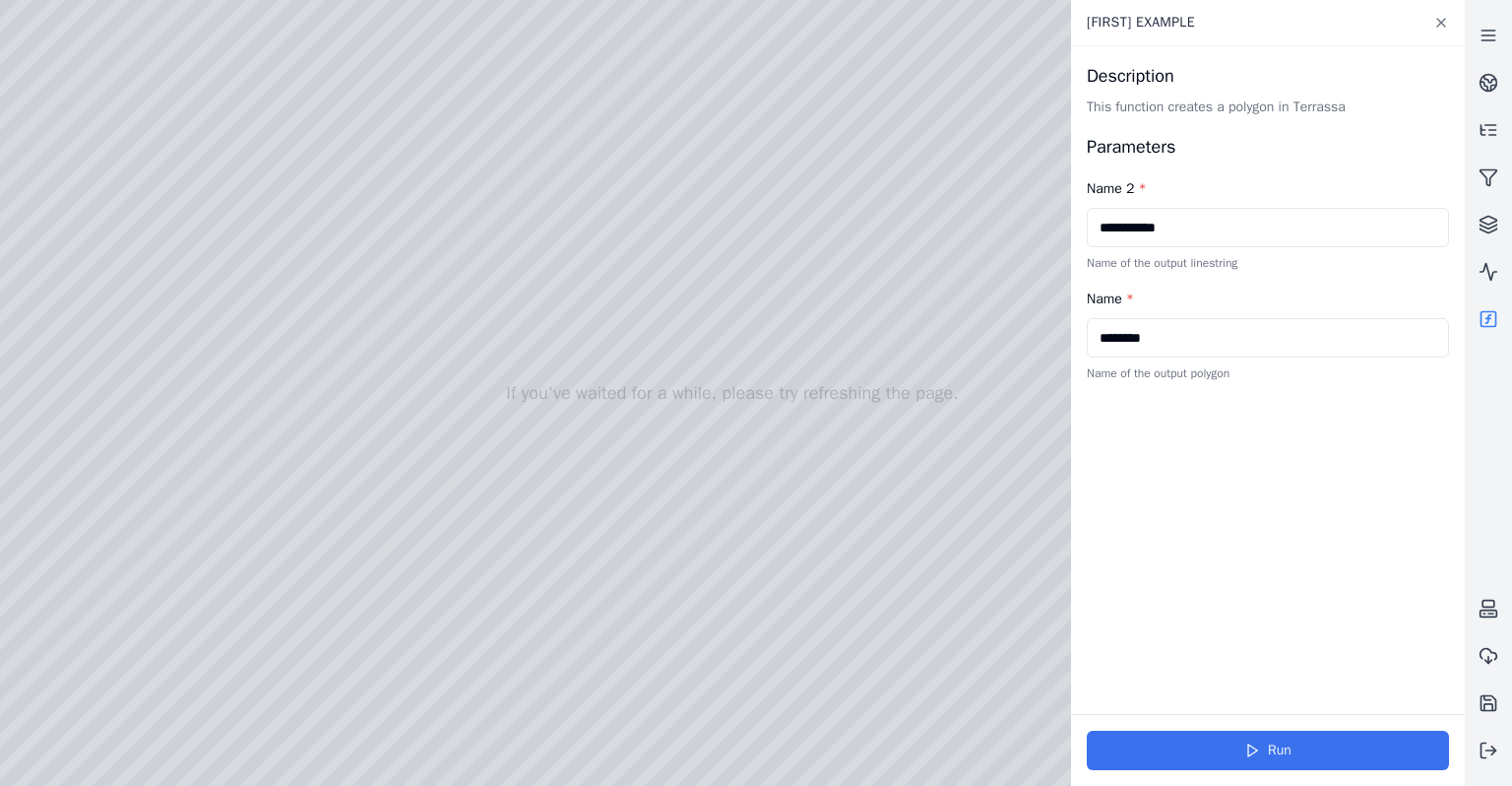 type on "********" 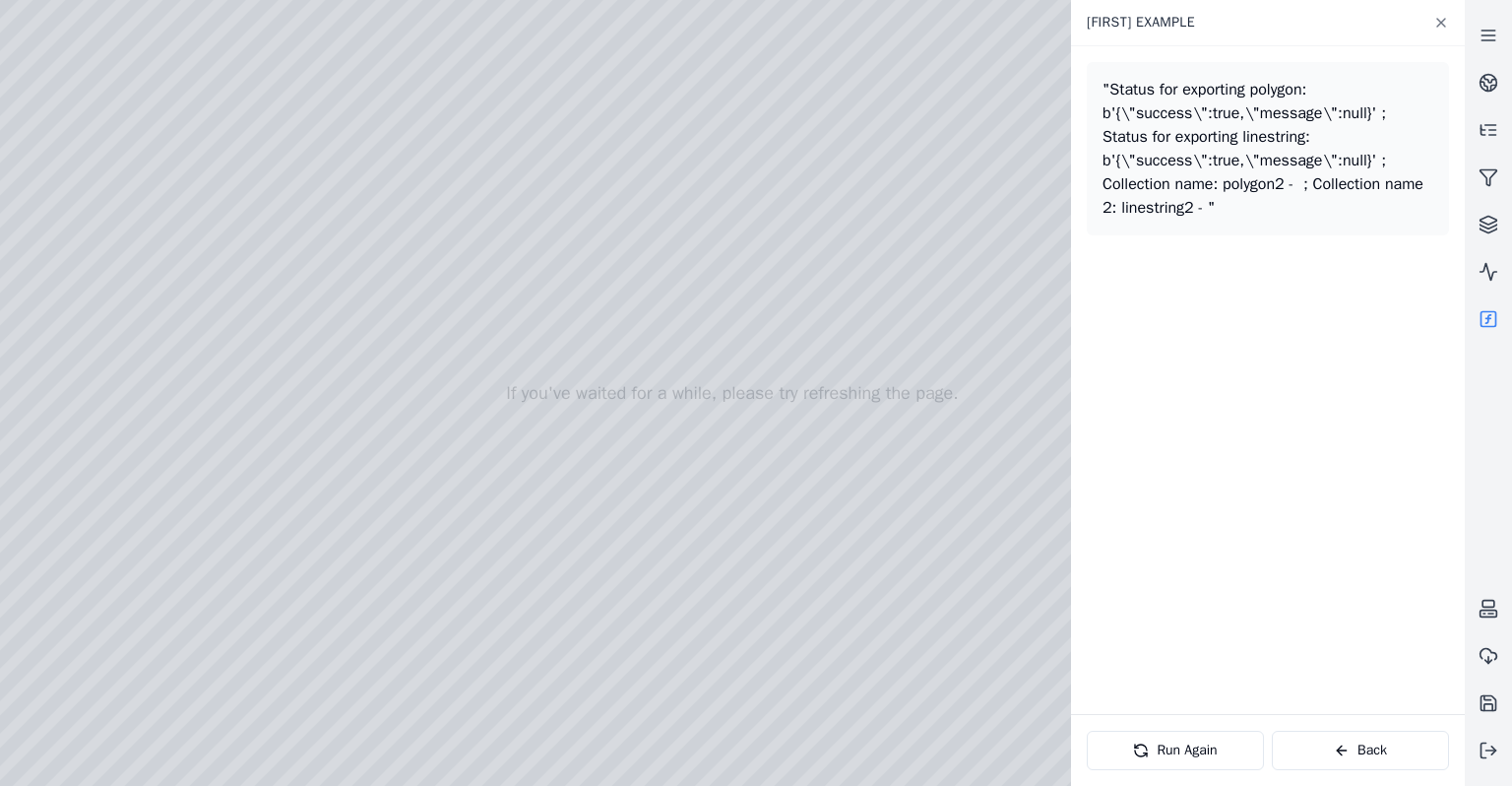 click at bounding box center [732, 393] 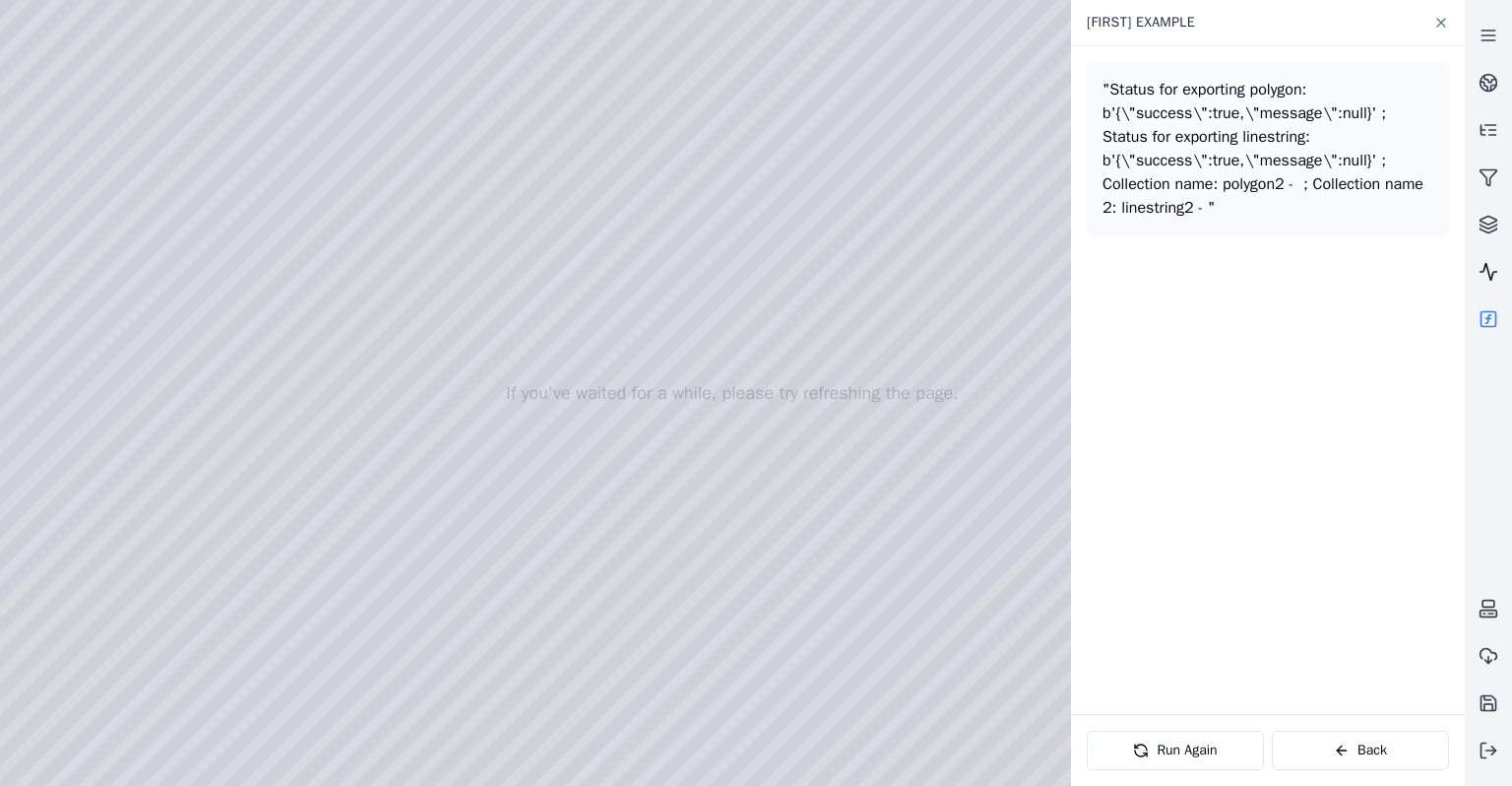 click 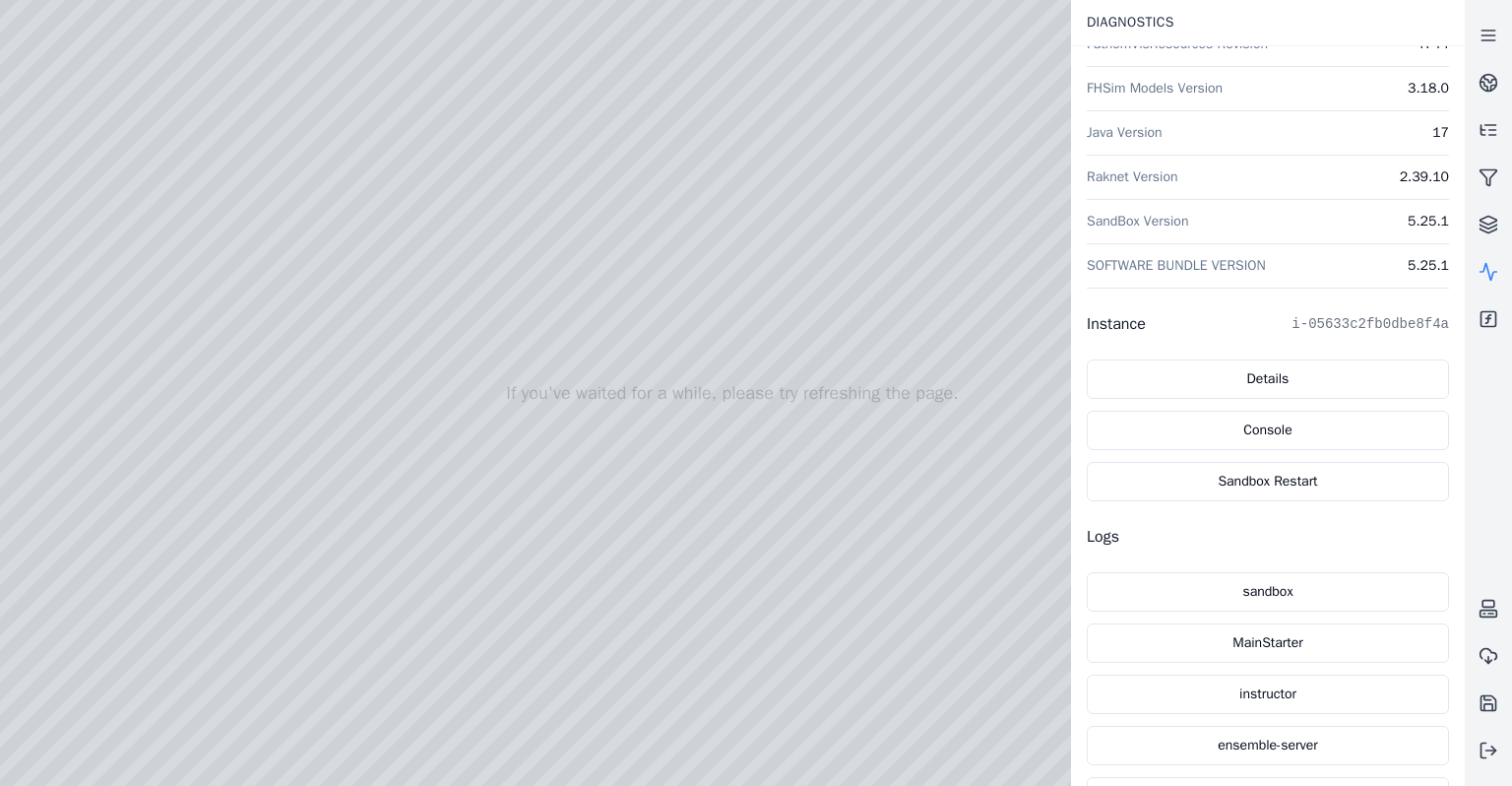 scroll, scrollTop: 383, scrollLeft: 0, axis: vertical 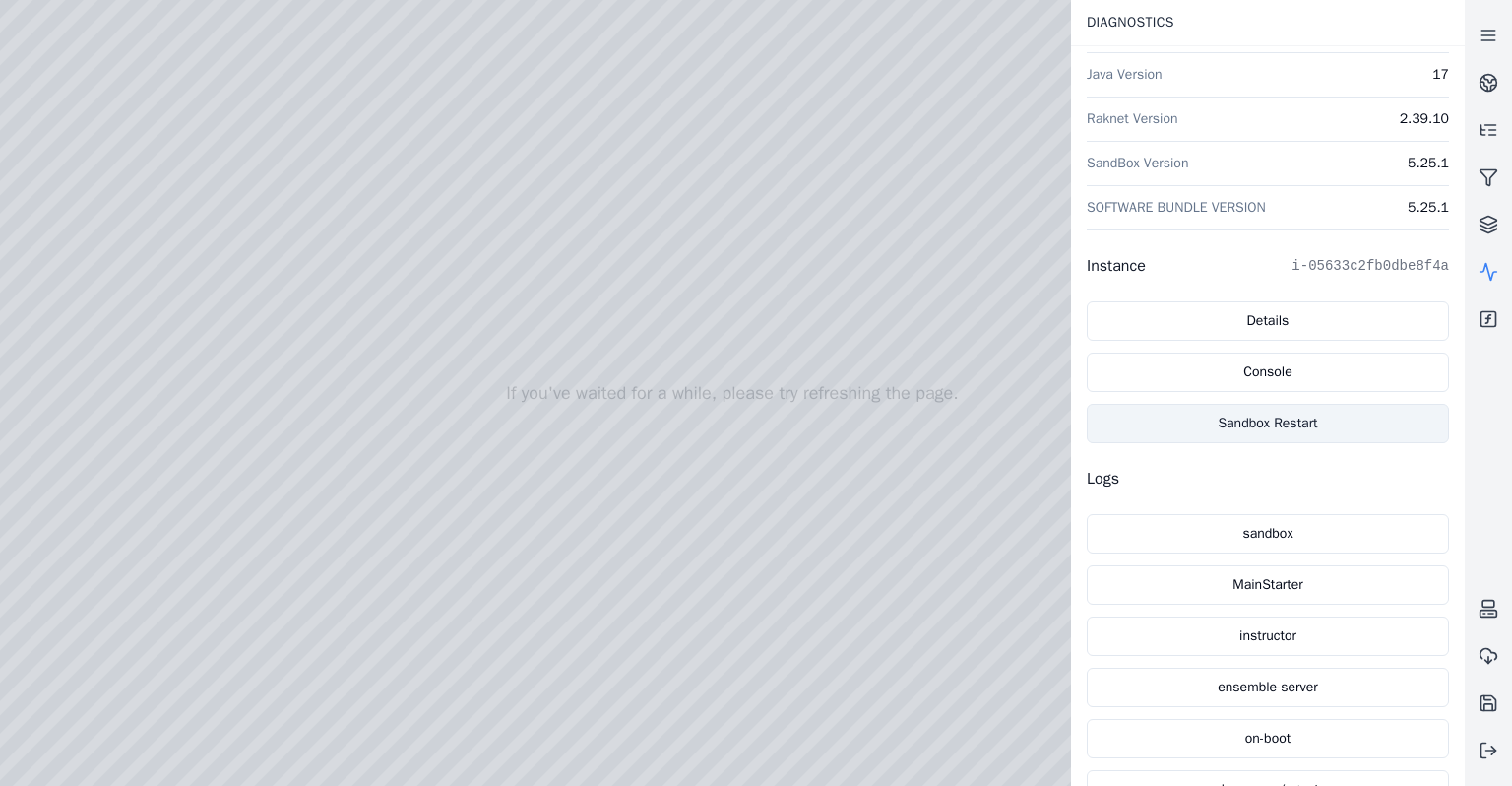 click on "Sandbox Restart" at bounding box center [1268, 424] 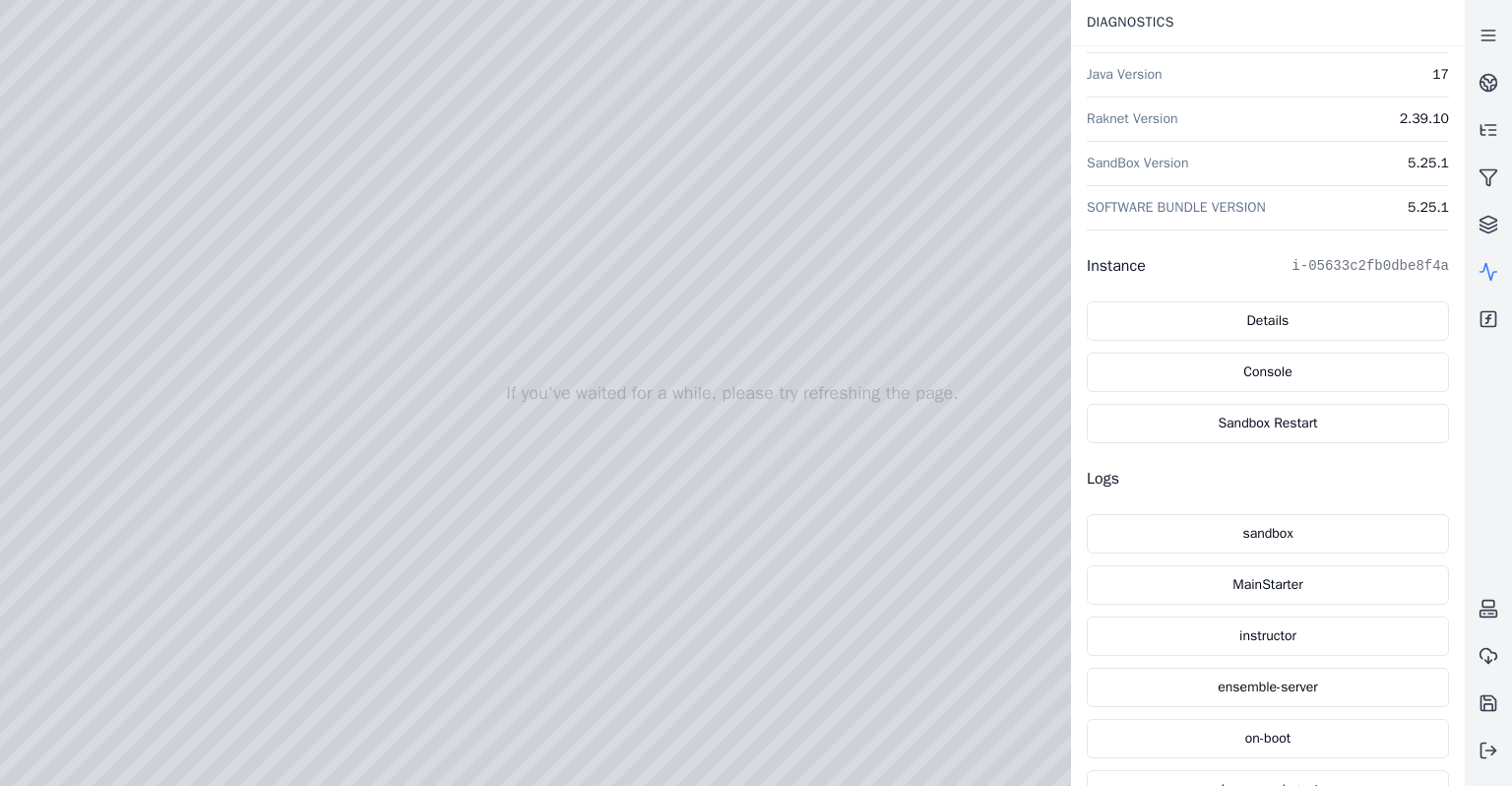 click at bounding box center (732, 393) 